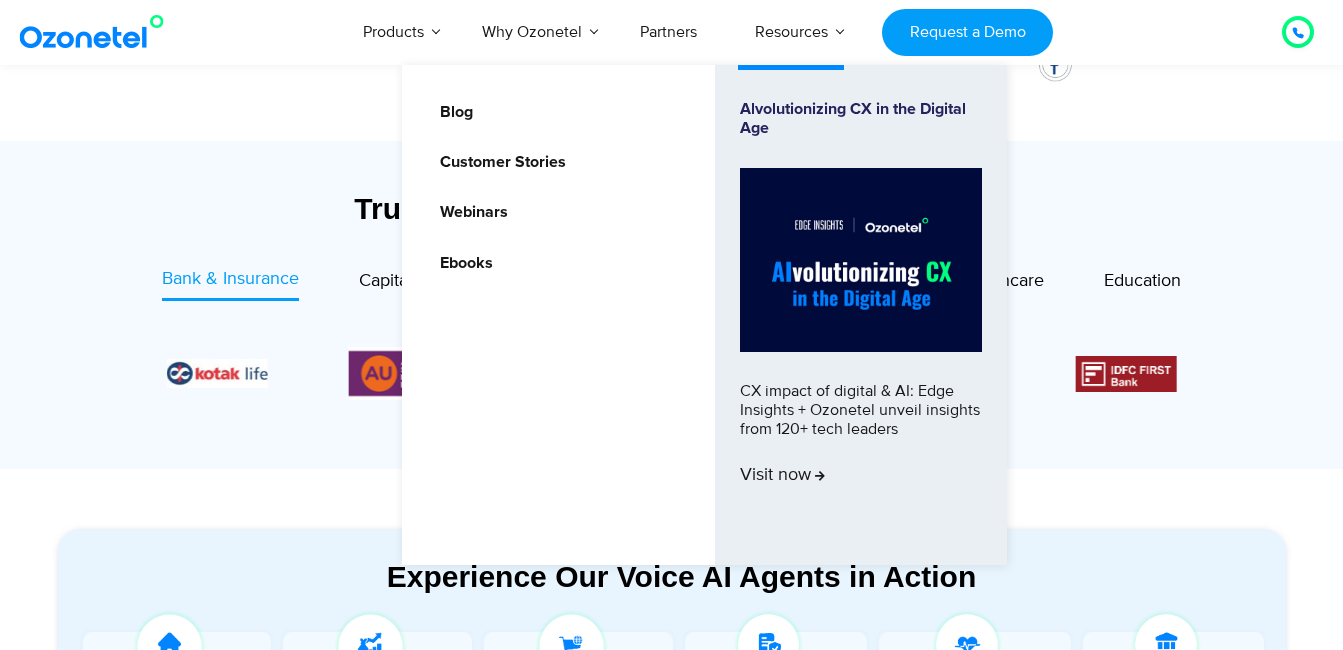 scroll, scrollTop: 647, scrollLeft: 0, axis: vertical 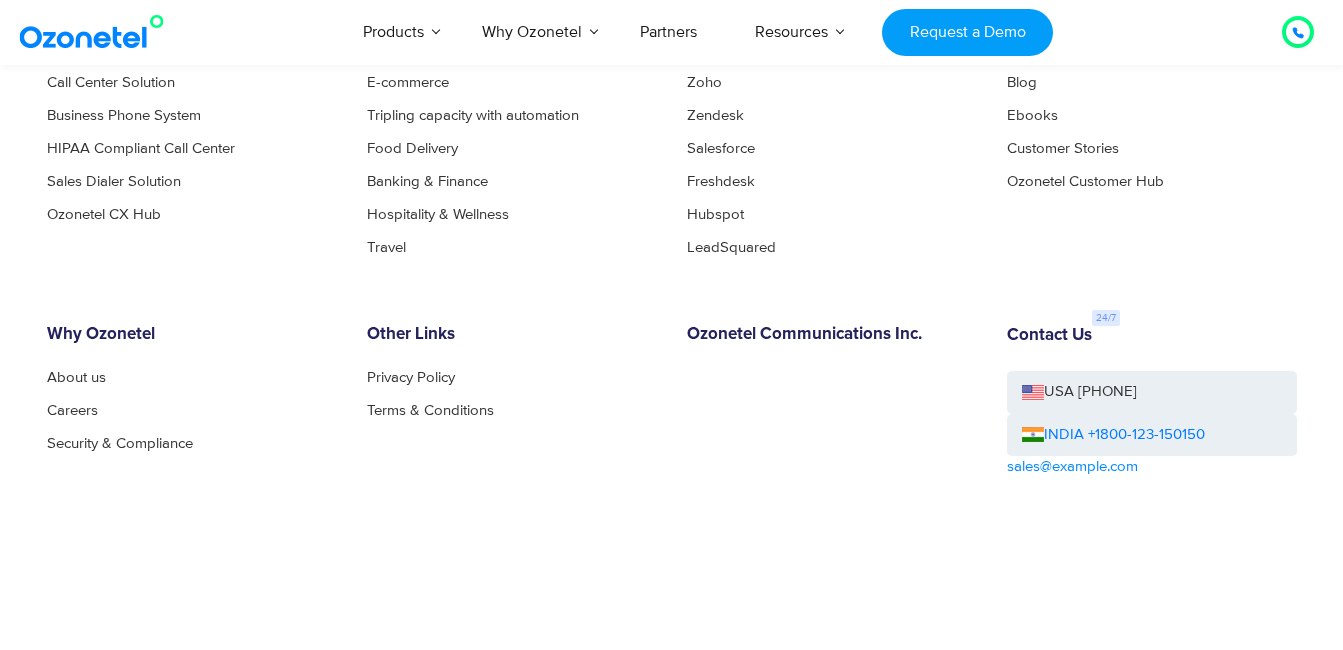 click on "Blog
Ebooks
Customer Stories
Ozonetel Customer Hub" at bounding box center [1152, 132] 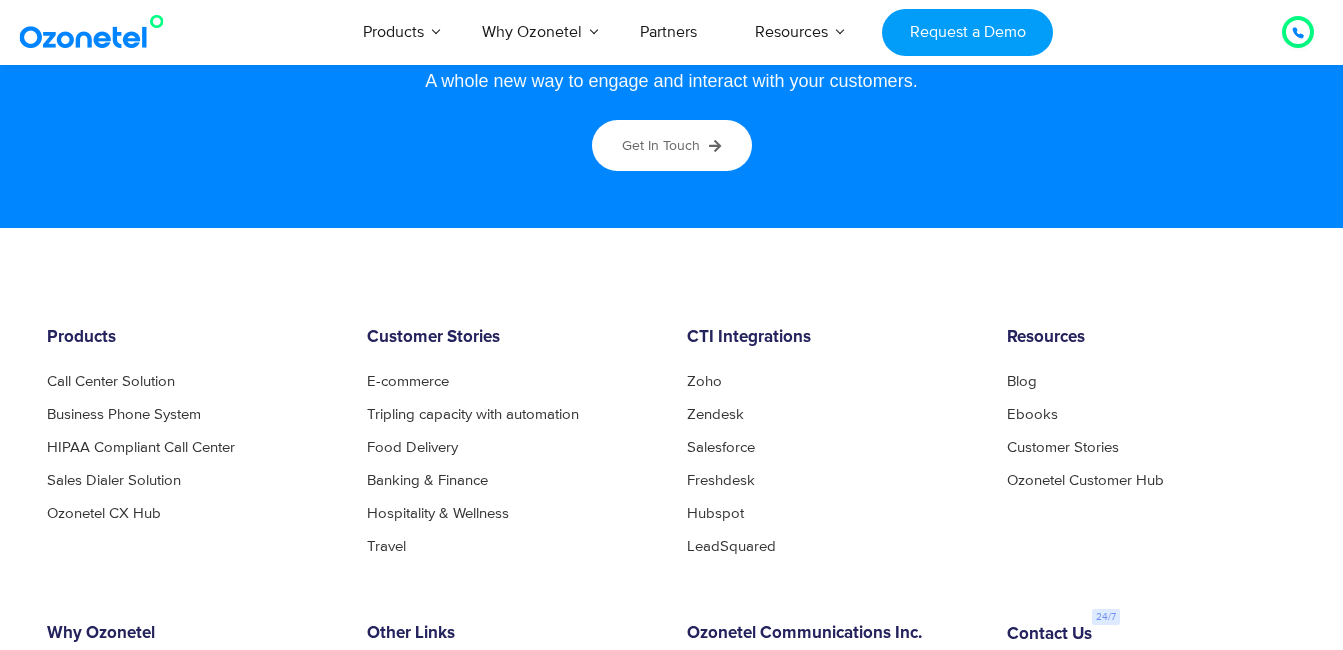 scroll, scrollTop: 10692, scrollLeft: 0, axis: vertical 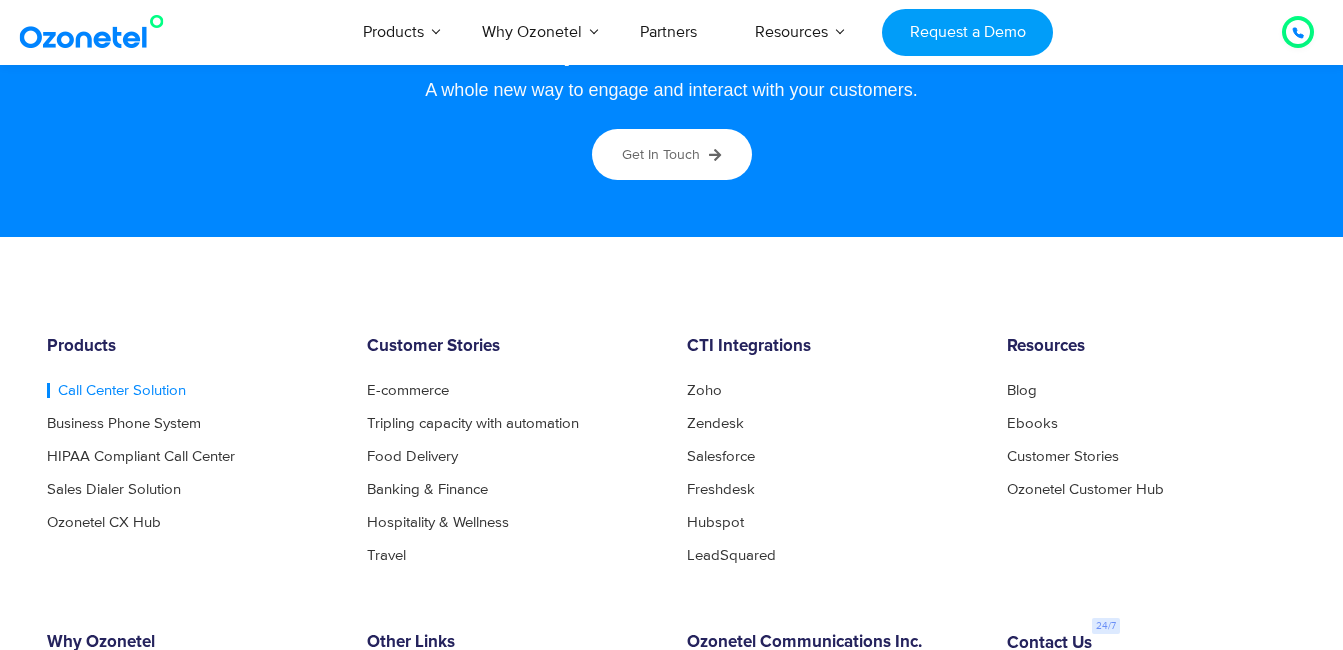 click on "Call Center Solution" at bounding box center [116, 390] 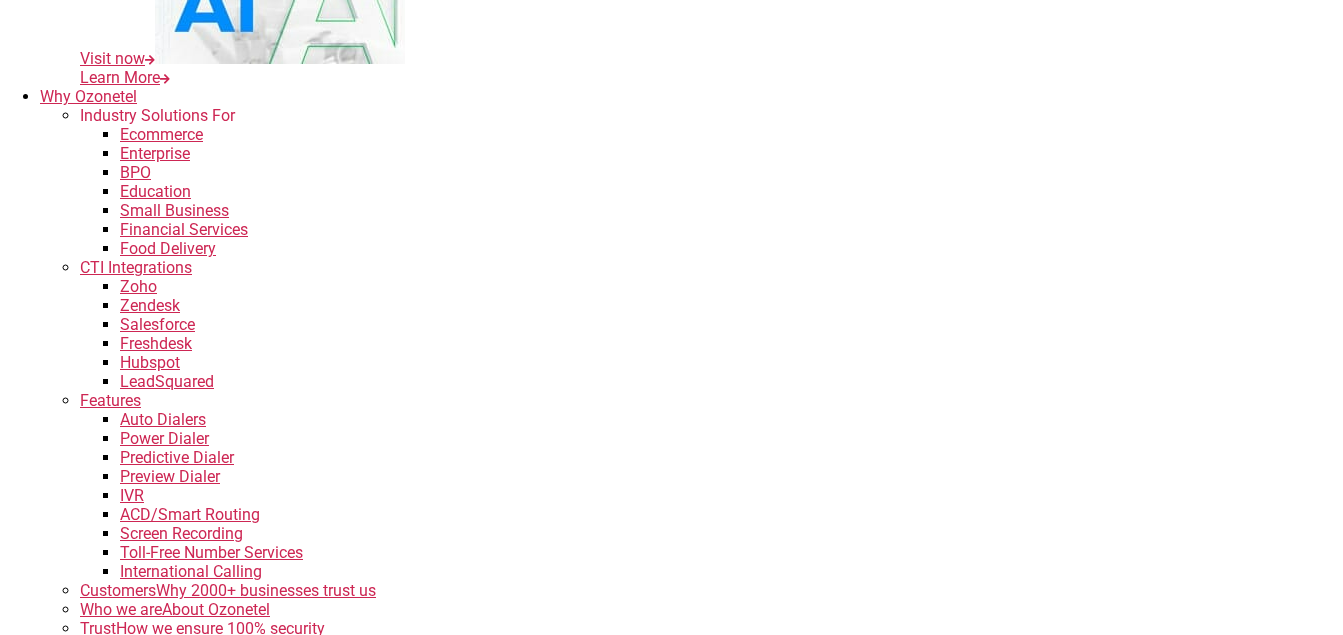 scroll, scrollTop: 913, scrollLeft: 0, axis: vertical 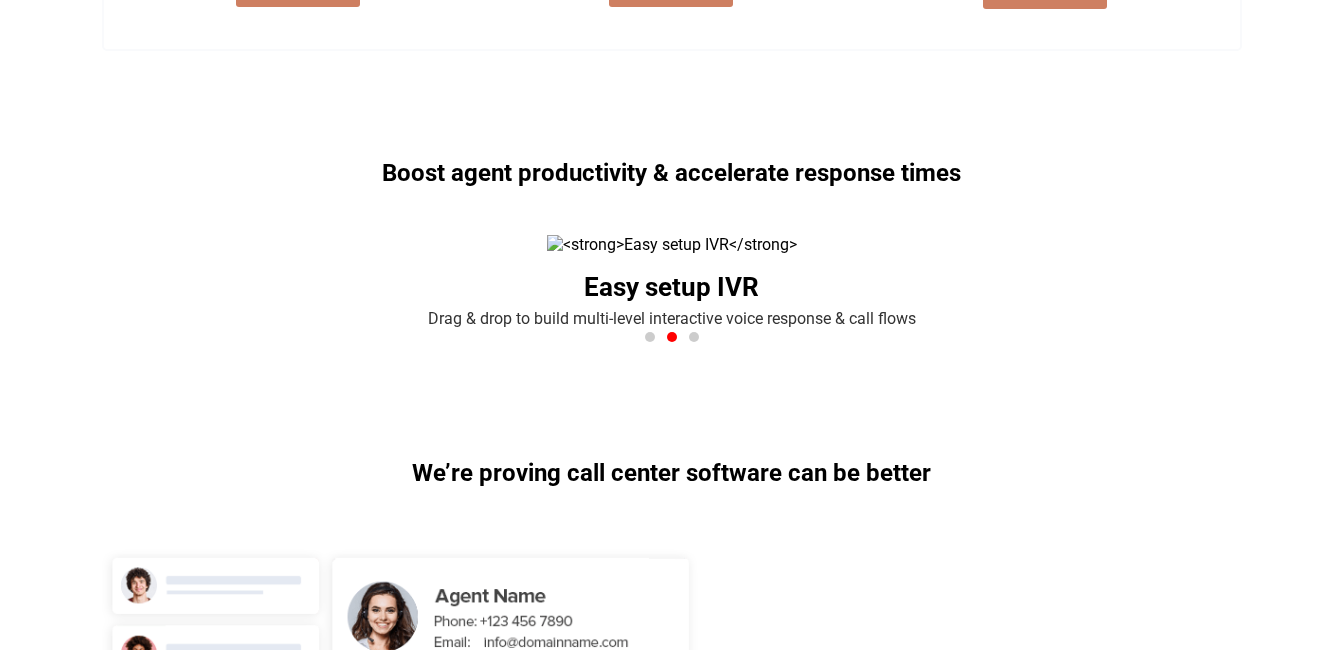 drag, startPoint x: 342, startPoint y: 528, endPoint x: 350, endPoint y: 512, distance: 17.888544 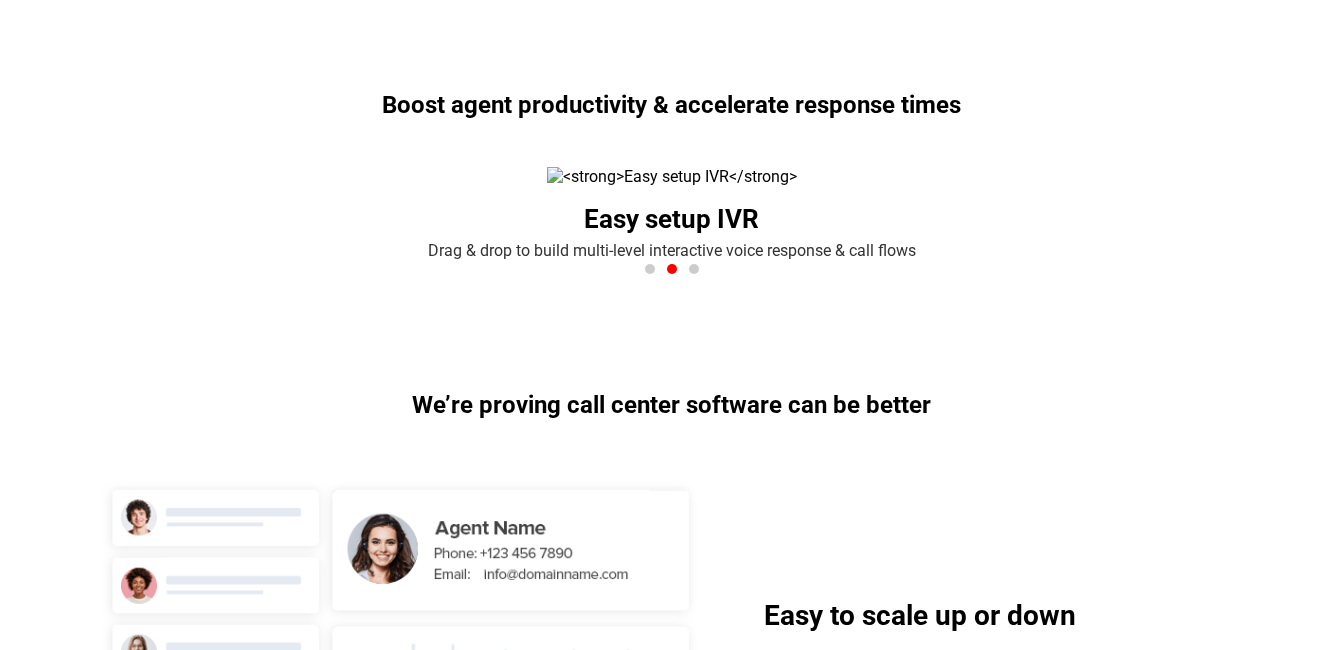 click on "What to look for in the best call center software
Inbound
Outbound
Omnichannel" at bounding box center [671, 2381] 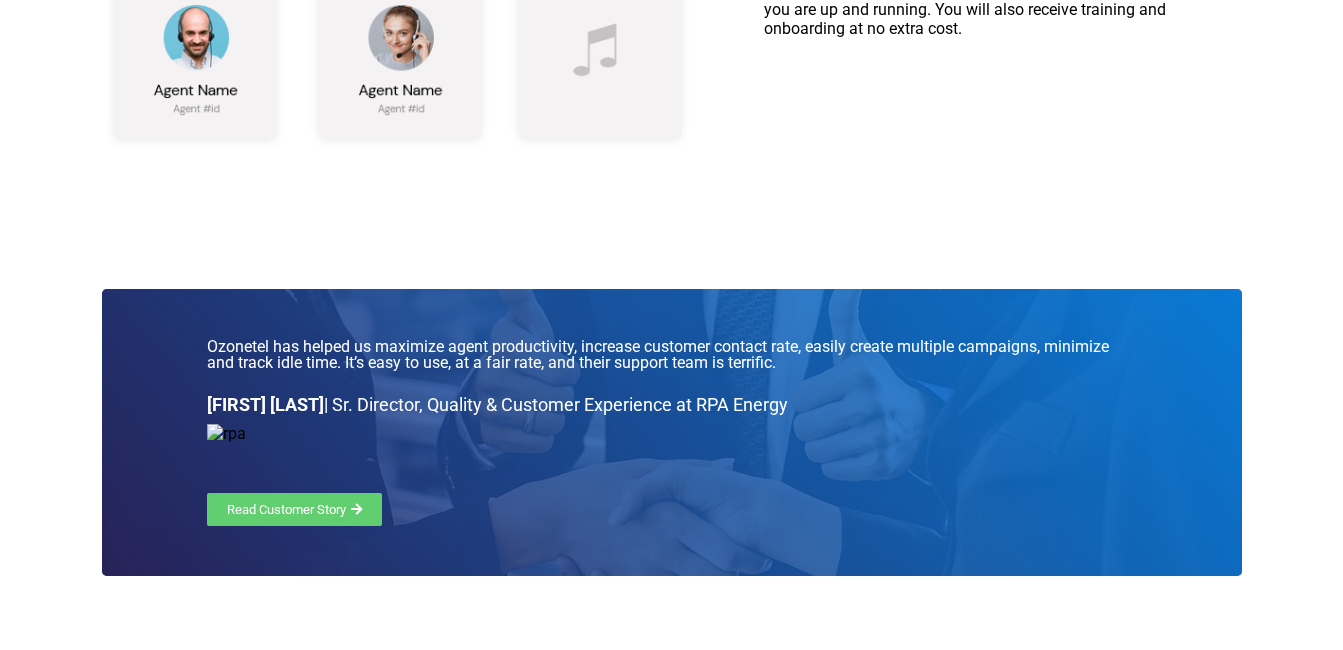 scroll, scrollTop: 6293, scrollLeft: 0, axis: vertical 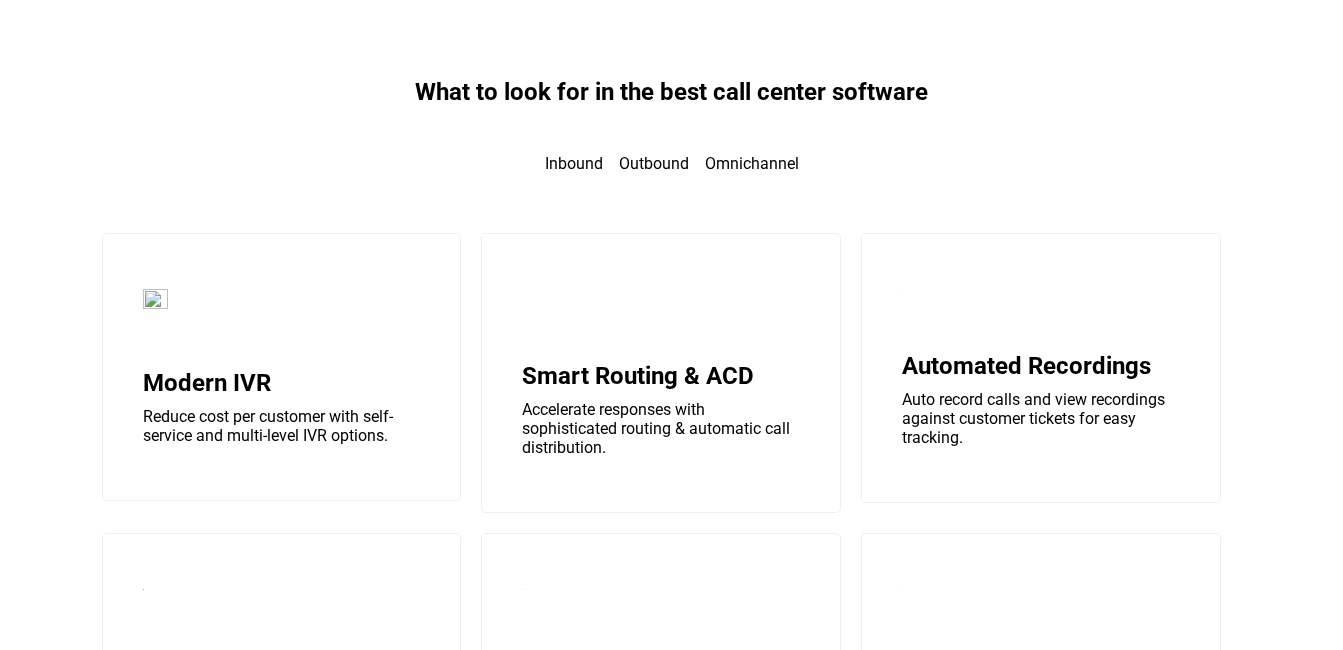 click on "Amazing customer reviews
     "Excellent Performance"
Accuracy and appropriate data available in detail
     "Advanced and an intensive solution that meets all requirements"
Overall the software has helped in remotely monitoring and understanding the agent performance and the call center performance providing the much required insight
     "Amazing product, great support team and excellent dashboards"
overall experience with cloudagent has been extremely good and i will recommend it to other users with similar requirements
    " at bounding box center [671, 4224] 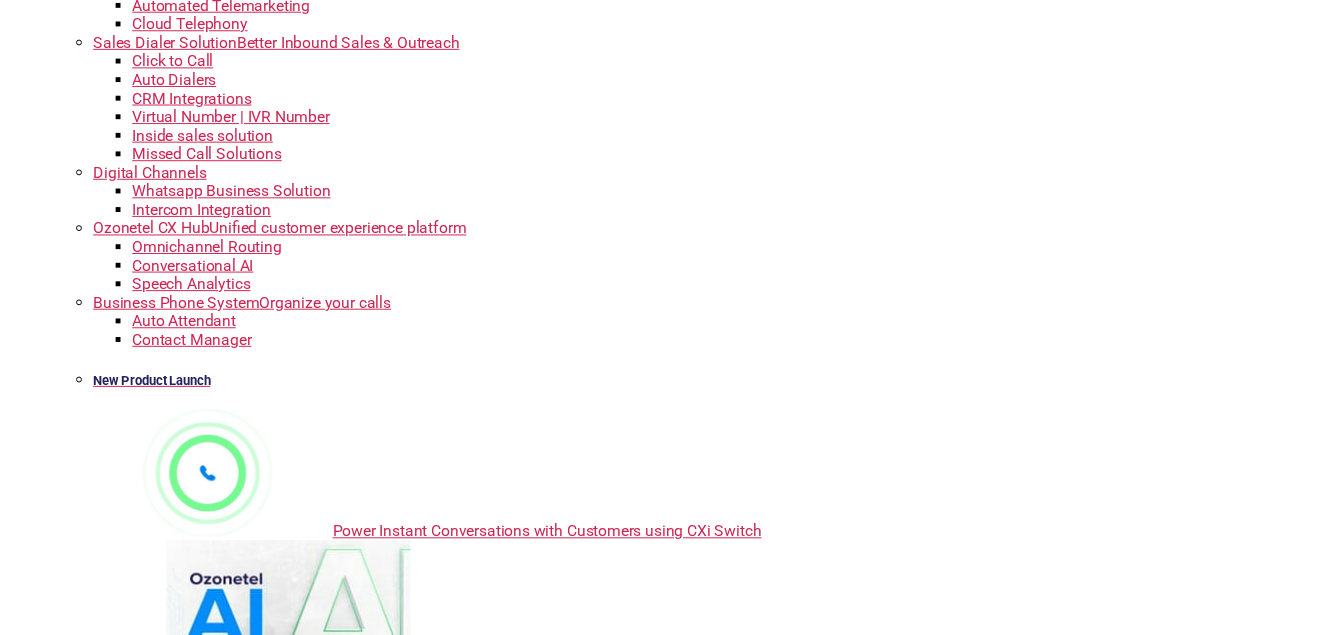 scroll, scrollTop: 0, scrollLeft: 0, axis: both 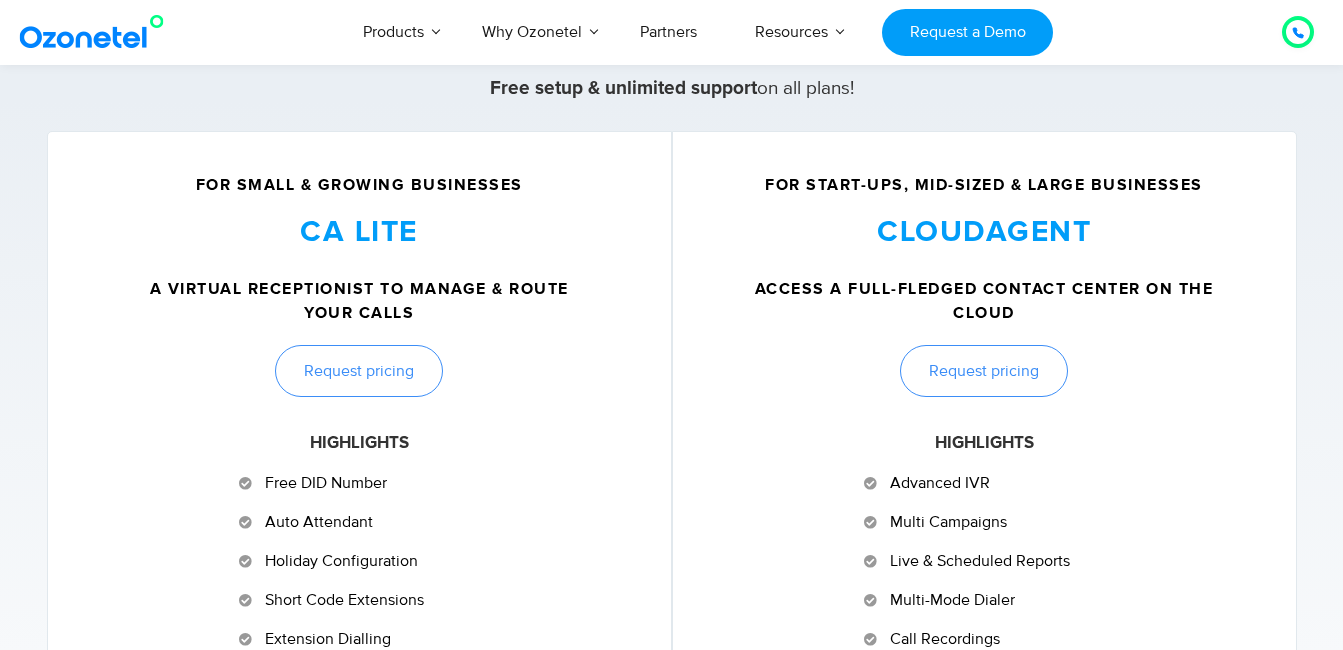 click on "A virtual receptionist to manage & route your calls" at bounding box center (359, 301) 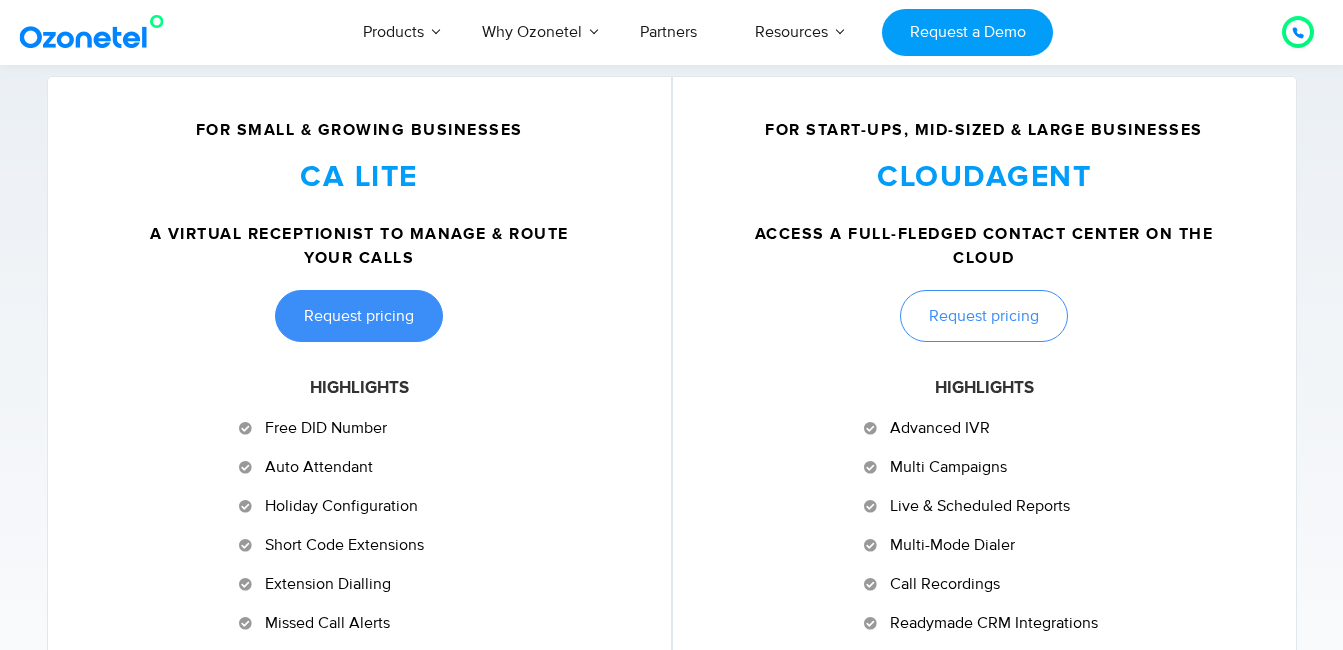 scroll, scrollTop: 847, scrollLeft: 0, axis: vertical 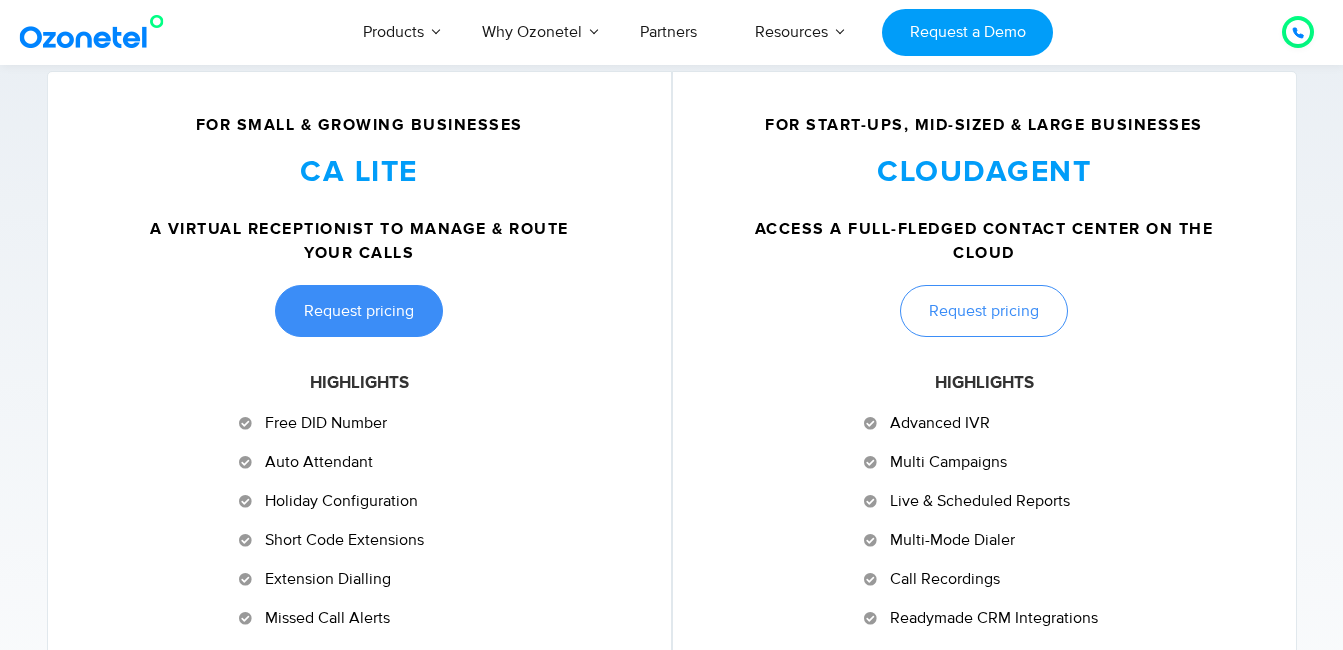 click on "Request pricing" at bounding box center (359, 311) 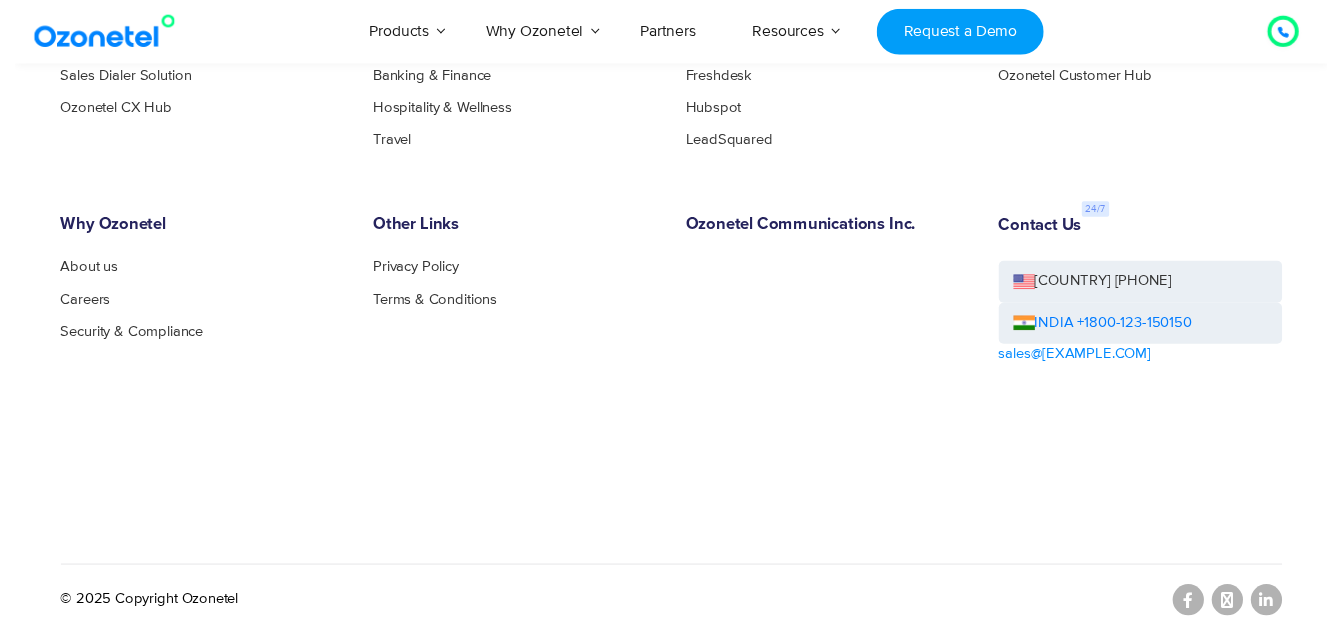 scroll, scrollTop: 0, scrollLeft: 0, axis: both 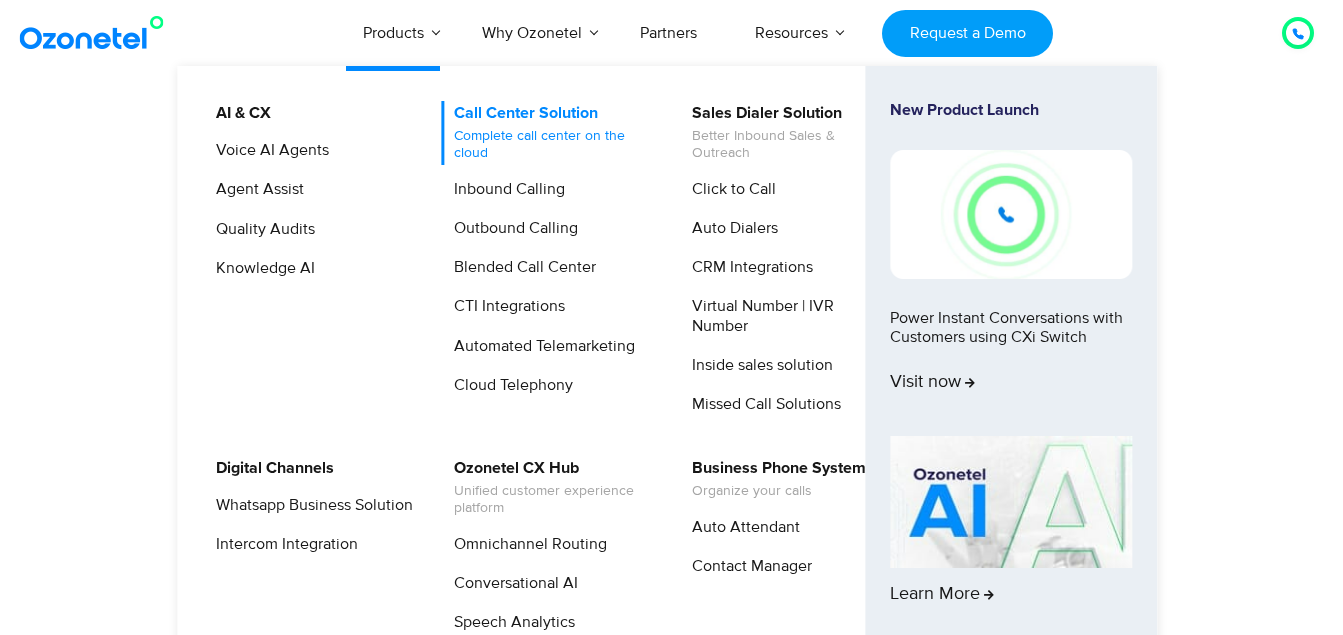 click on "Call Center Solution Complete call center on the cloud" at bounding box center [547, 133] 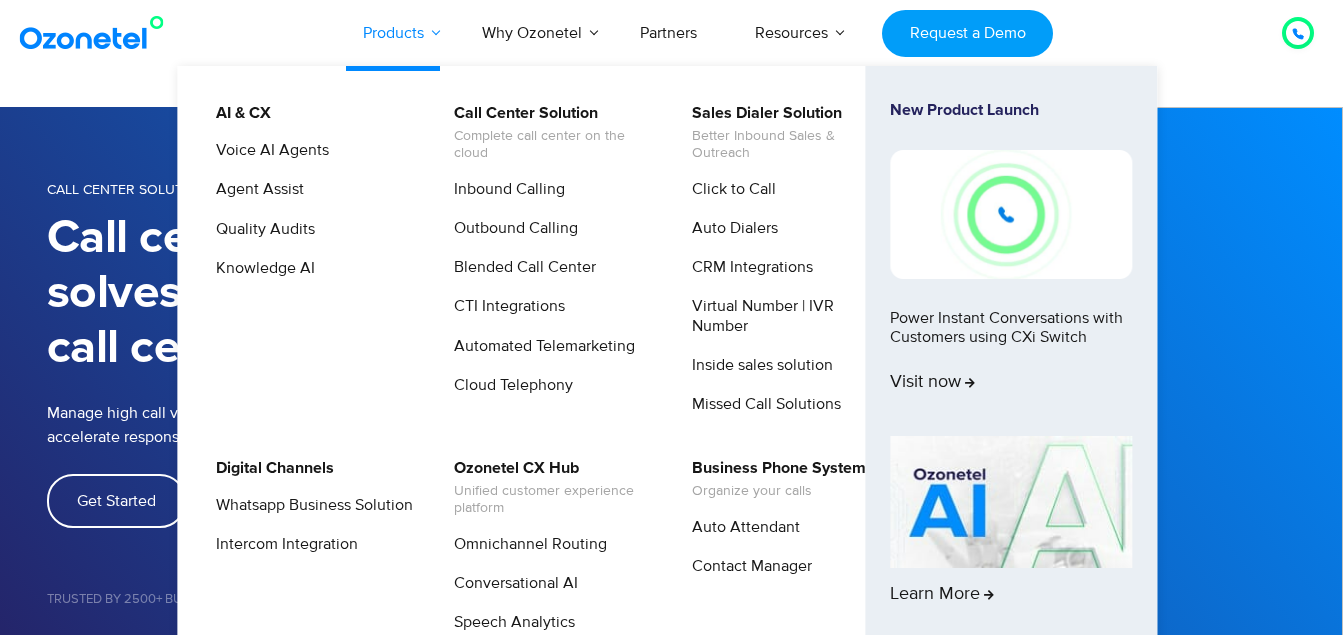 scroll, scrollTop: 0, scrollLeft: 0, axis: both 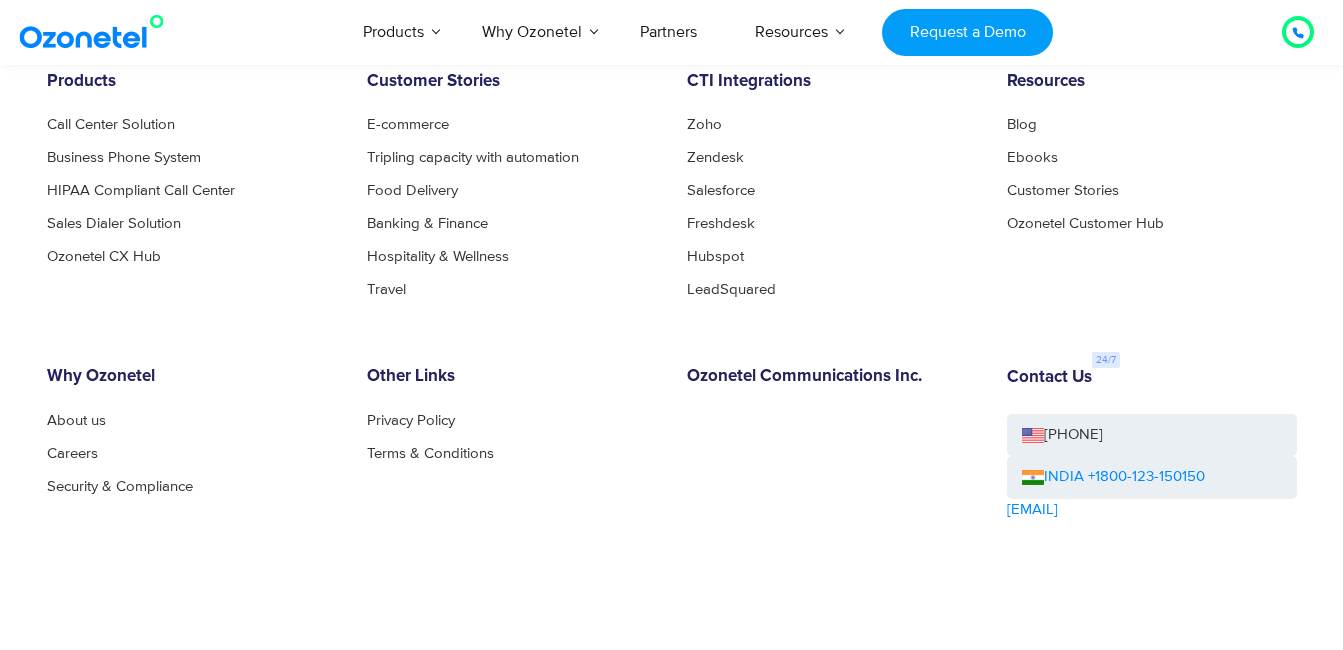 click on "INDIA +1800-123-150150" at bounding box center (1113, 477) 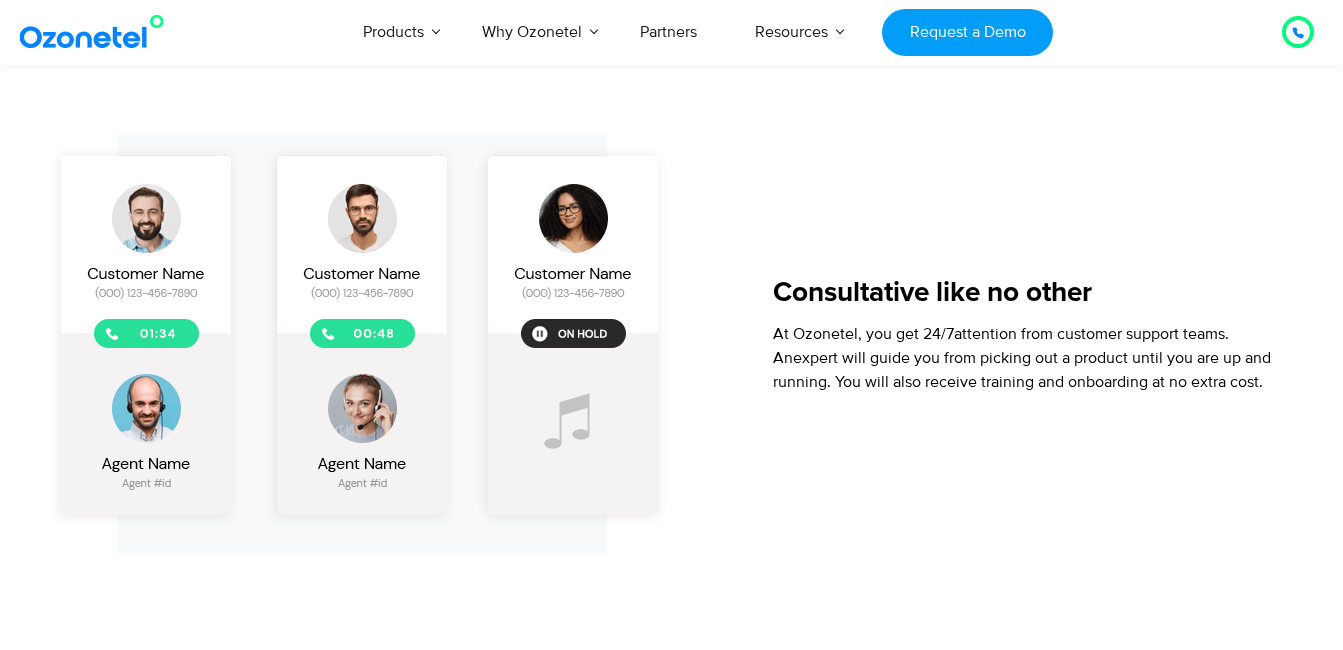 scroll, scrollTop: 3187, scrollLeft: 0, axis: vertical 